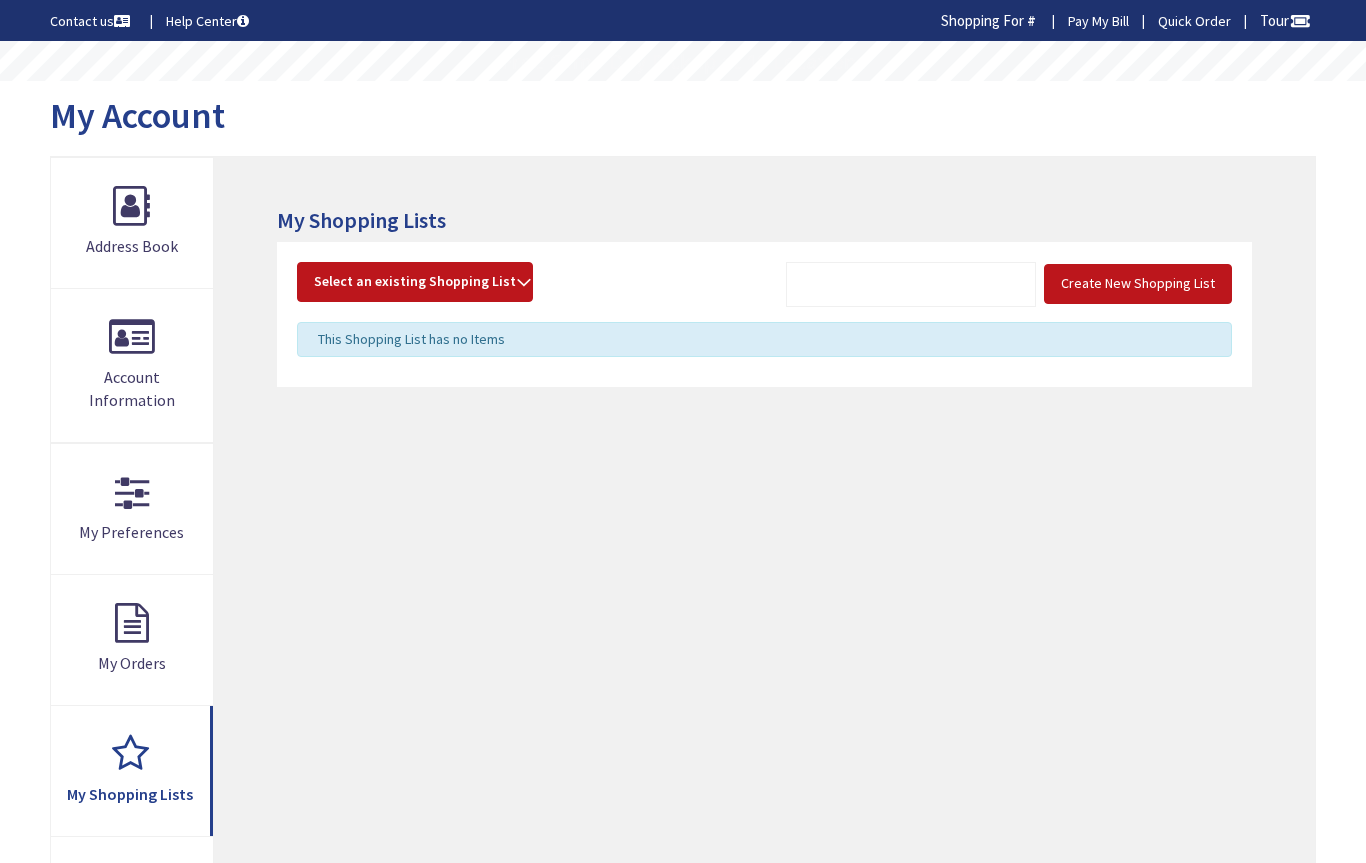 scroll, scrollTop: 0, scrollLeft: 0, axis: both 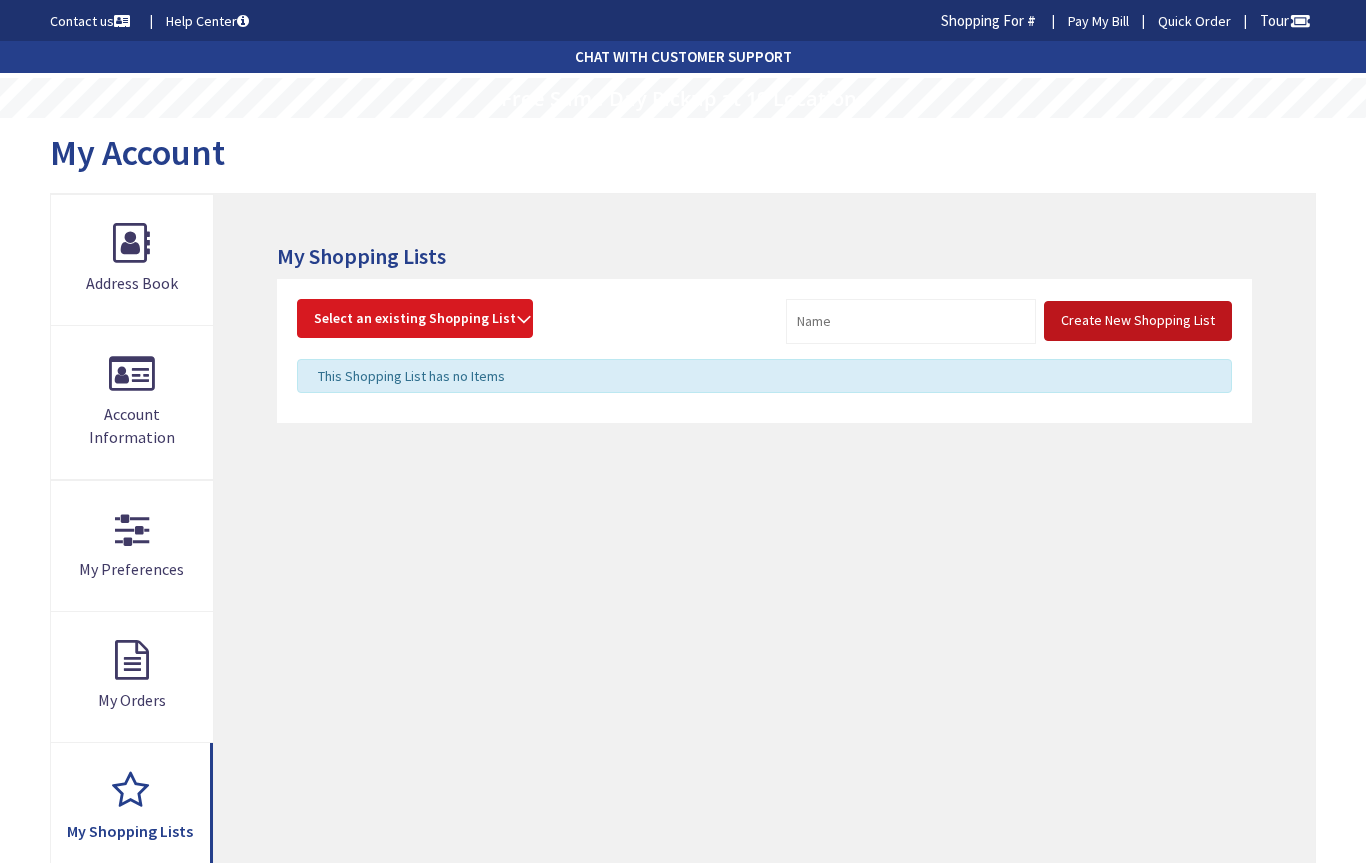 click on "Select an existing Shopping List" at bounding box center (415, 318) 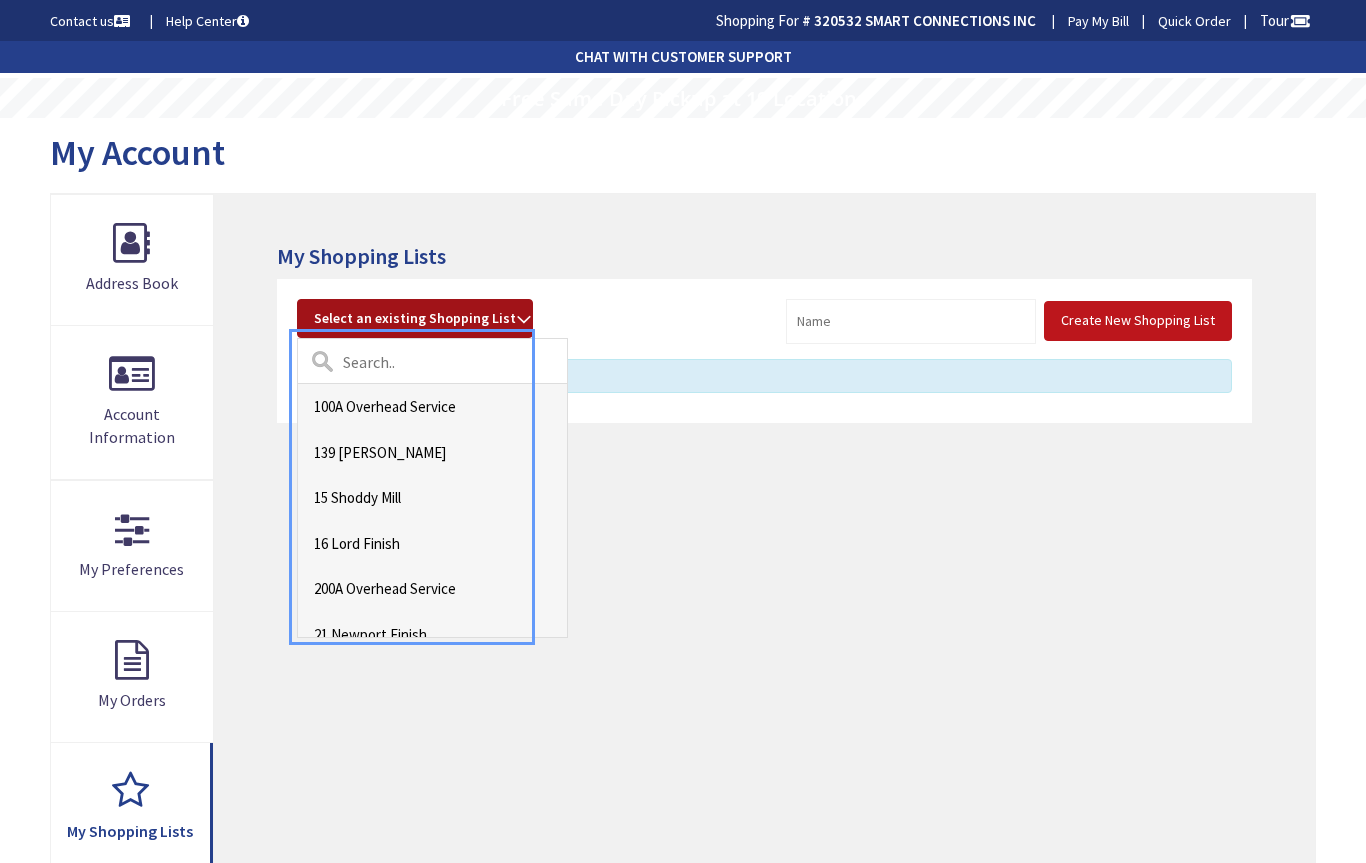 click on "favorites -  100A Overhead Service" at bounding box center (432, 406) 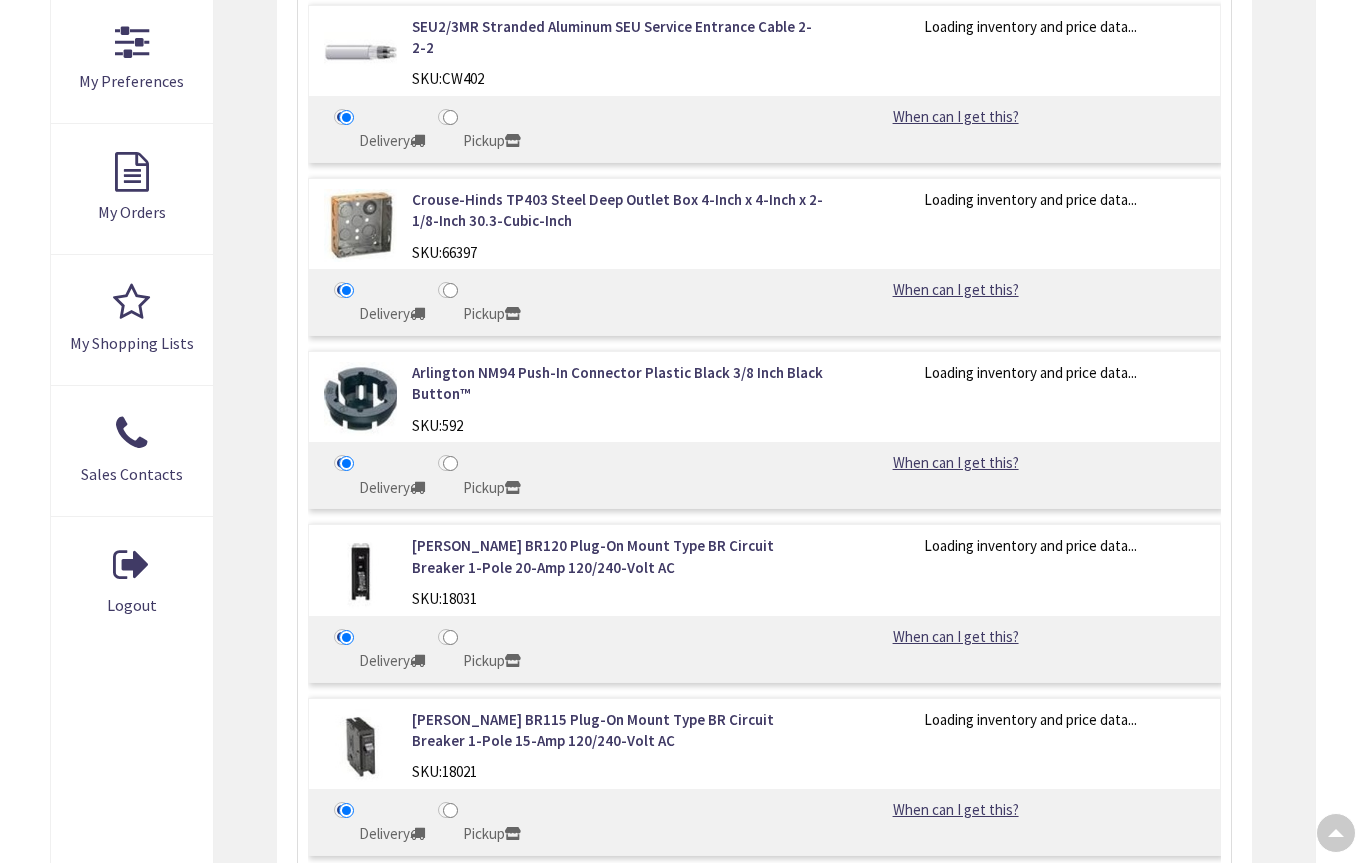scroll, scrollTop: 491, scrollLeft: 0, axis: vertical 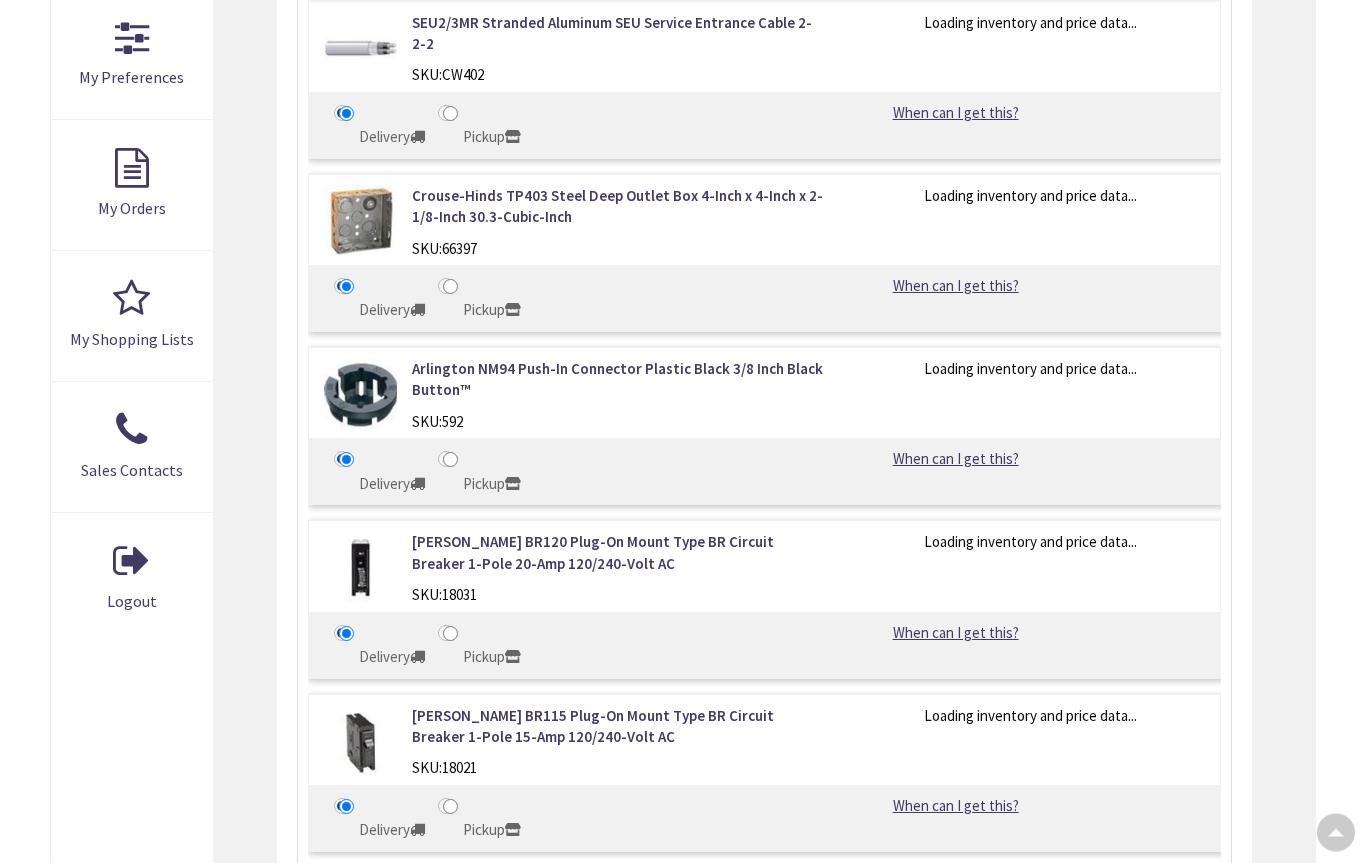 type on "Brandegee Ln, [GEOGRAPHIC_DATA], [GEOGRAPHIC_DATA]" 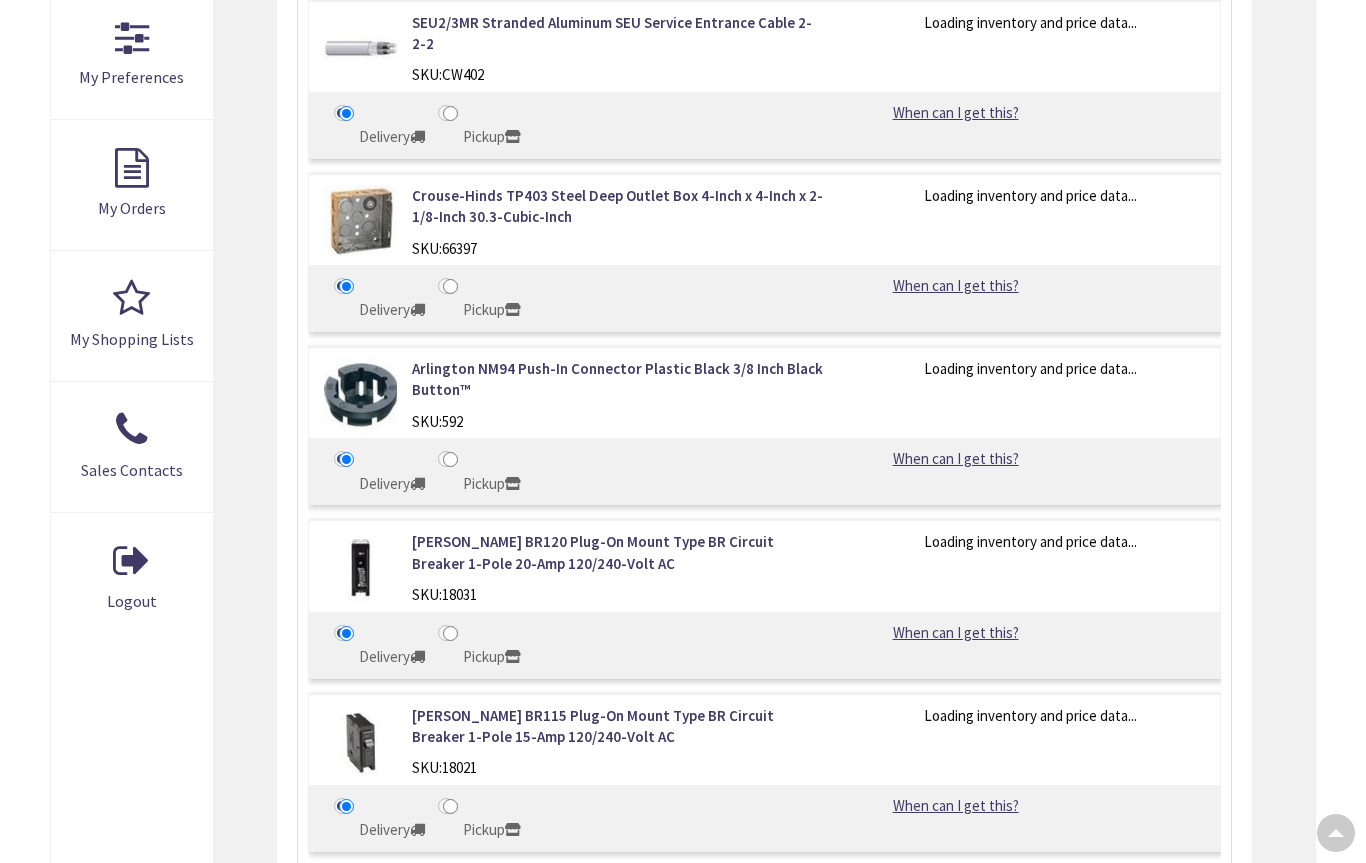 scroll, scrollTop: 0, scrollLeft: 0, axis: both 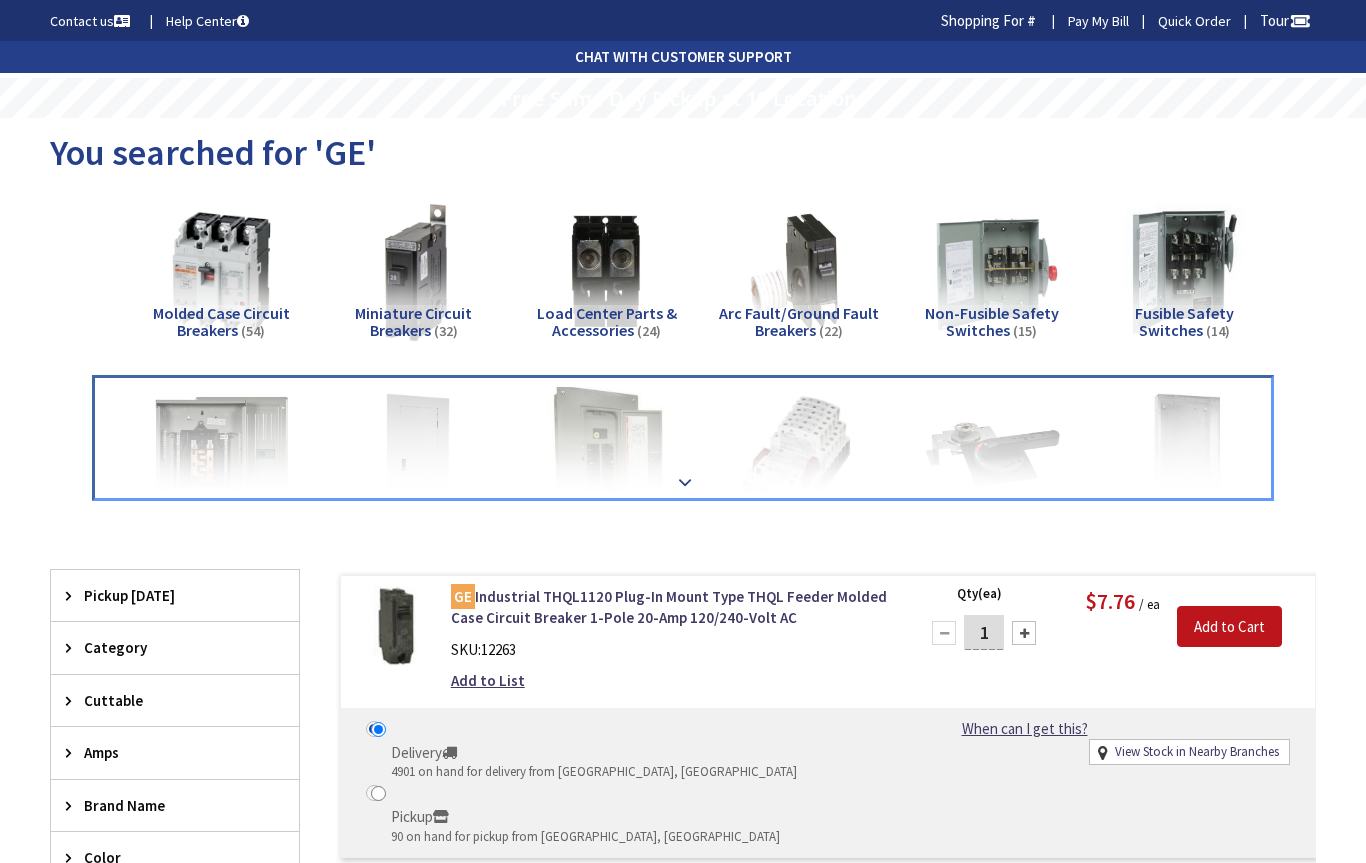 click at bounding box center [685, 482] 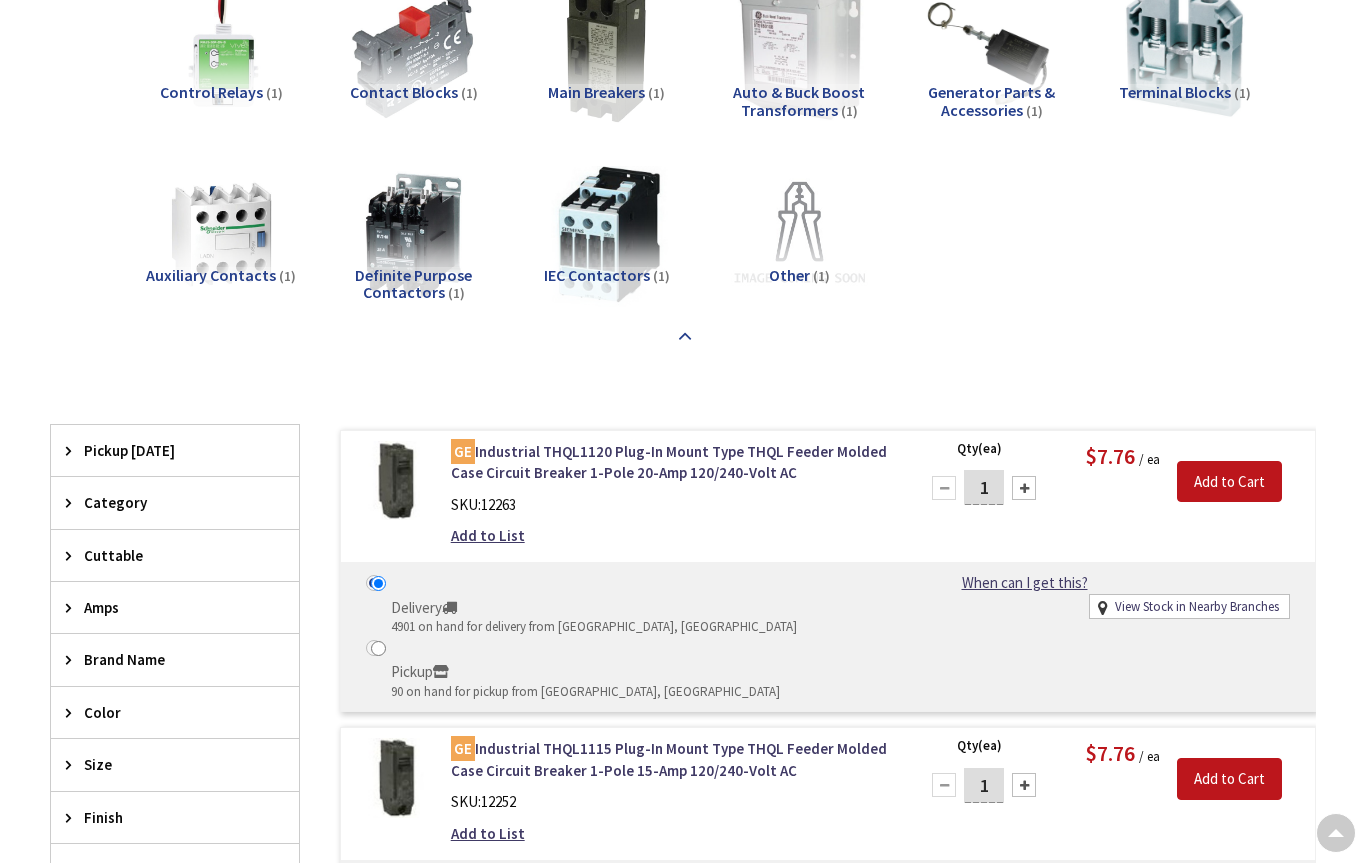 scroll, scrollTop: 625, scrollLeft: 0, axis: vertical 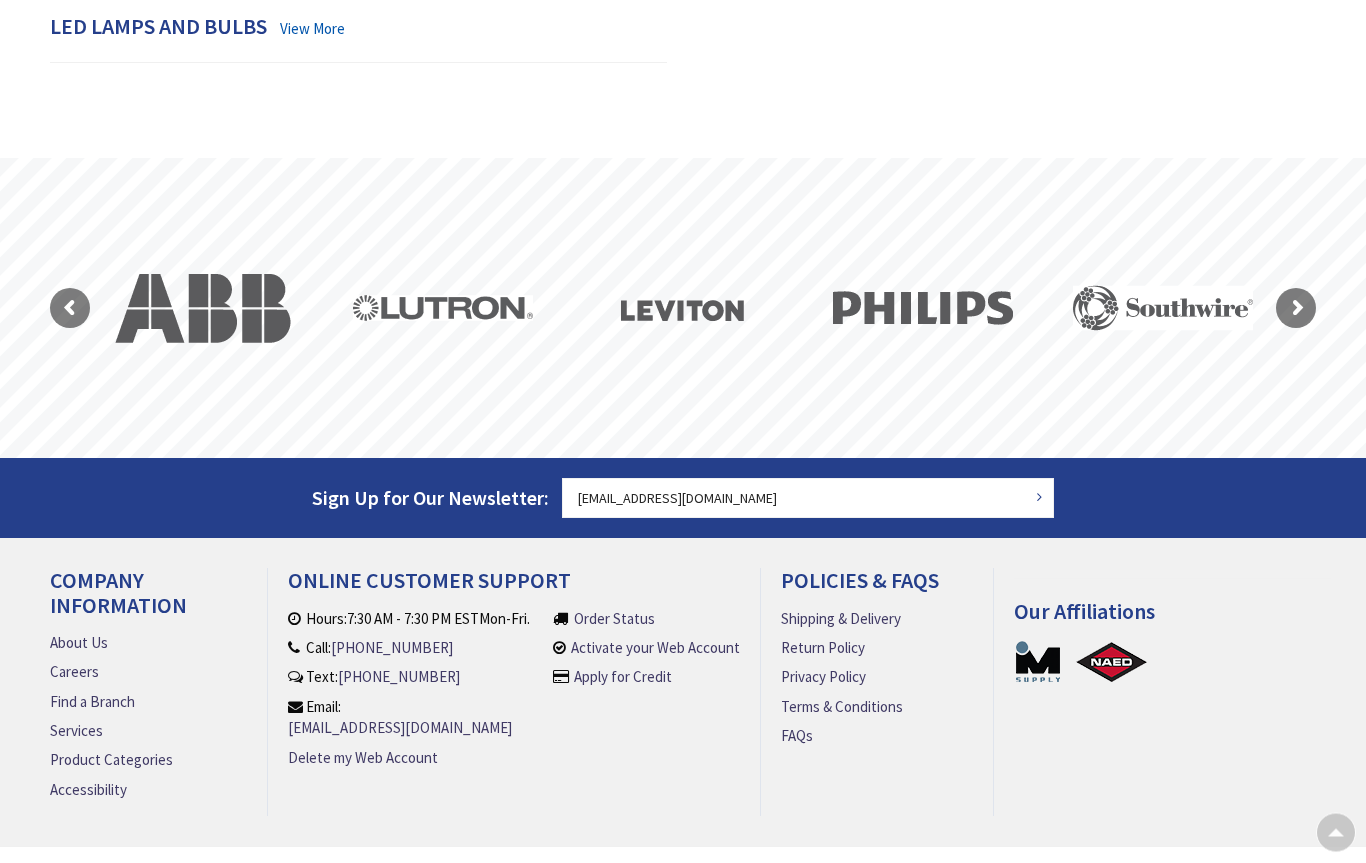 click on "Accessibility Screen-Reader Guide, Feedback, and Issue Reporting | New window
Contact us
Help Center
Shopping For
#
320532 SMART CONNECTIONS INC
Change
Pay My Bill
Quick Order
Tour
Top Results for " "
Account" at bounding box center [683, -386] 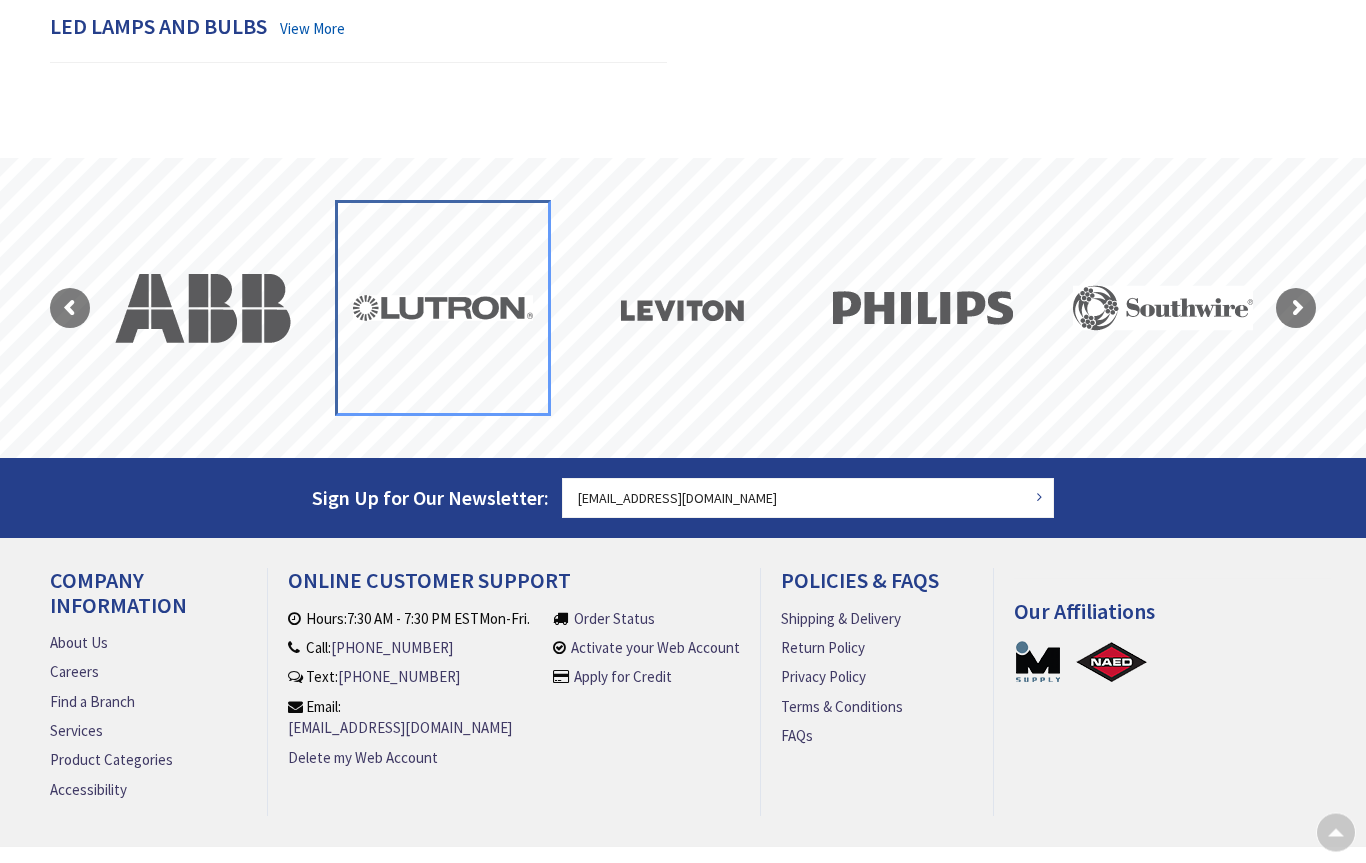 click at bounding box center (443, 309) 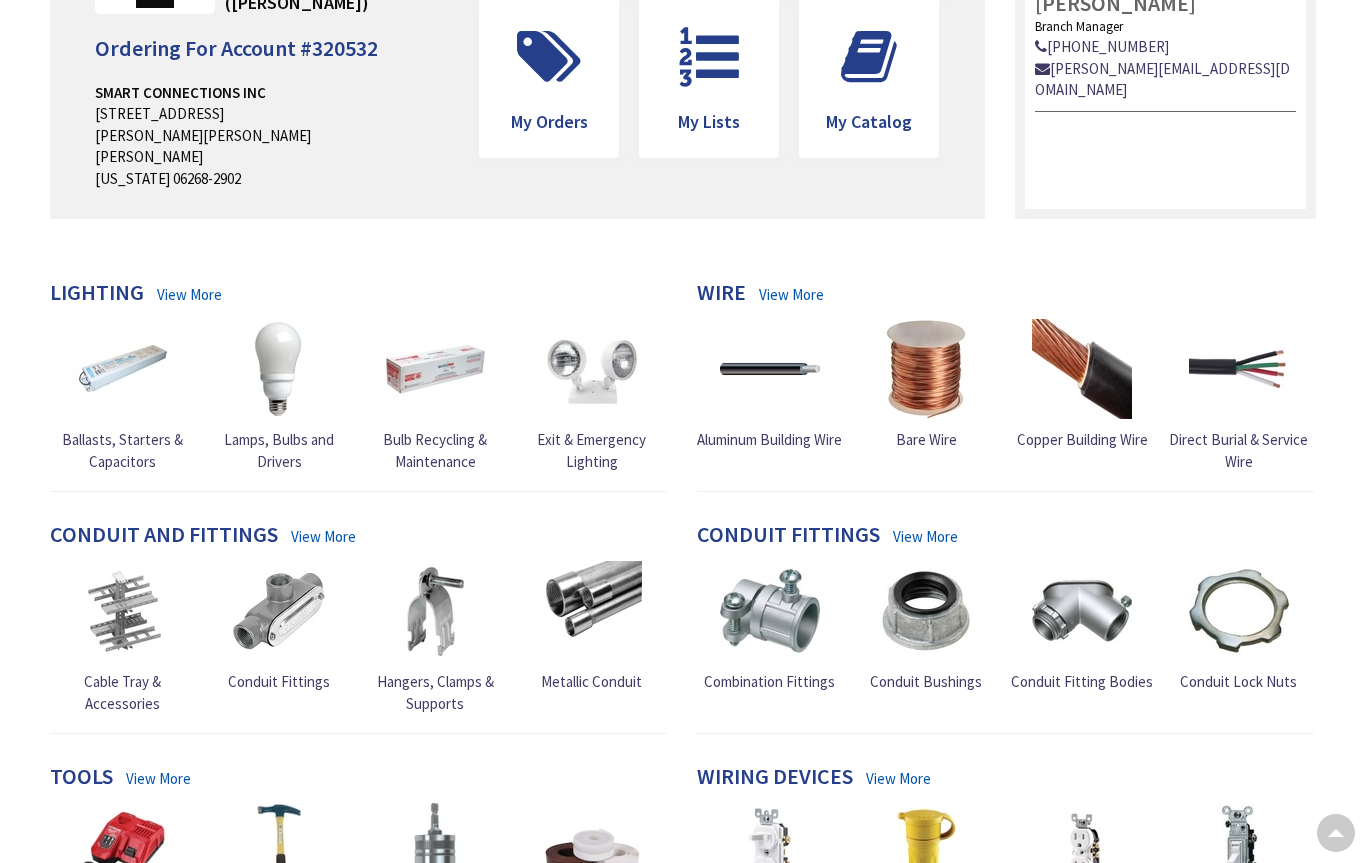 scroll, scrollTop: 0, scrollLeft: 0, axis: both 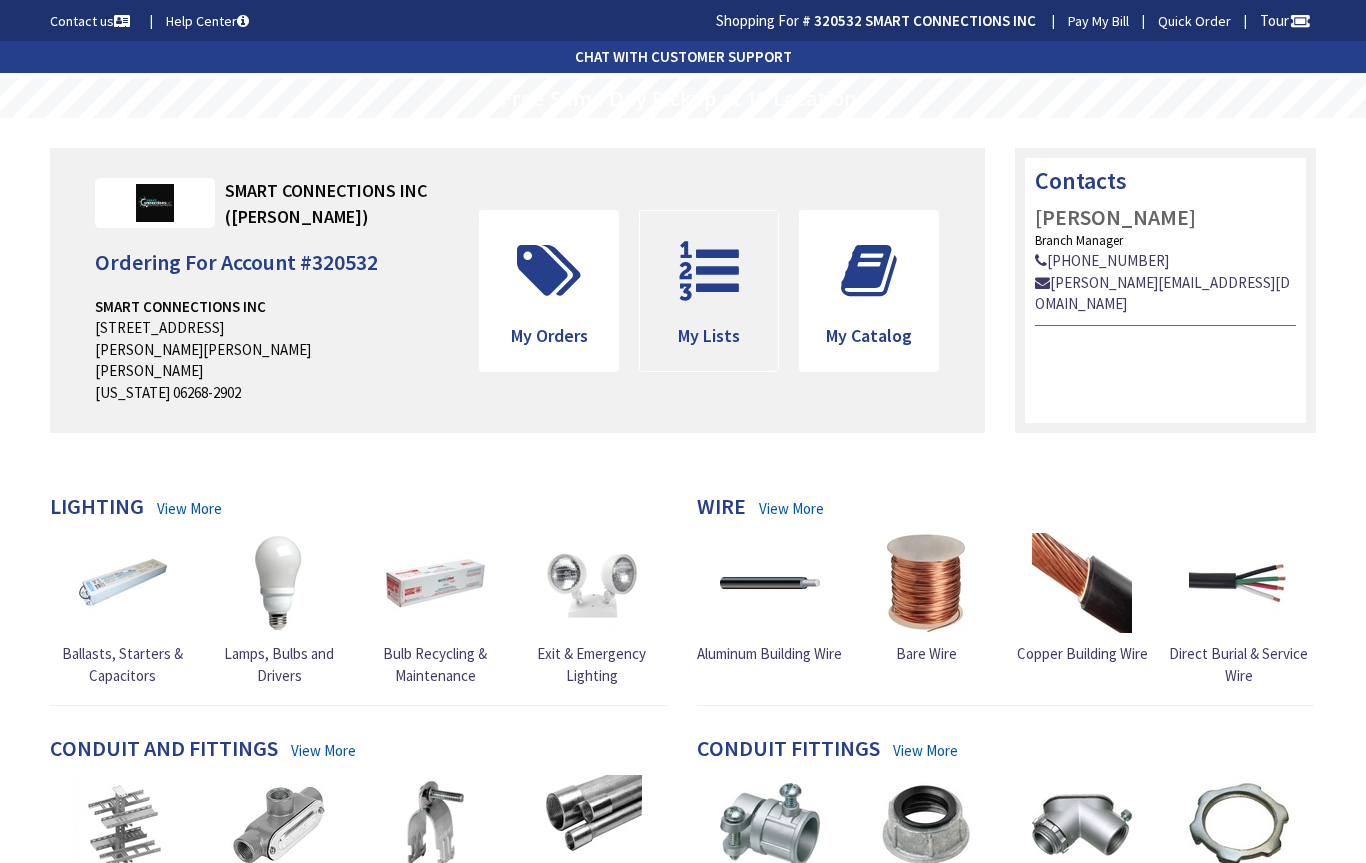 click on "My Lists" at bounding box center [709, 335] 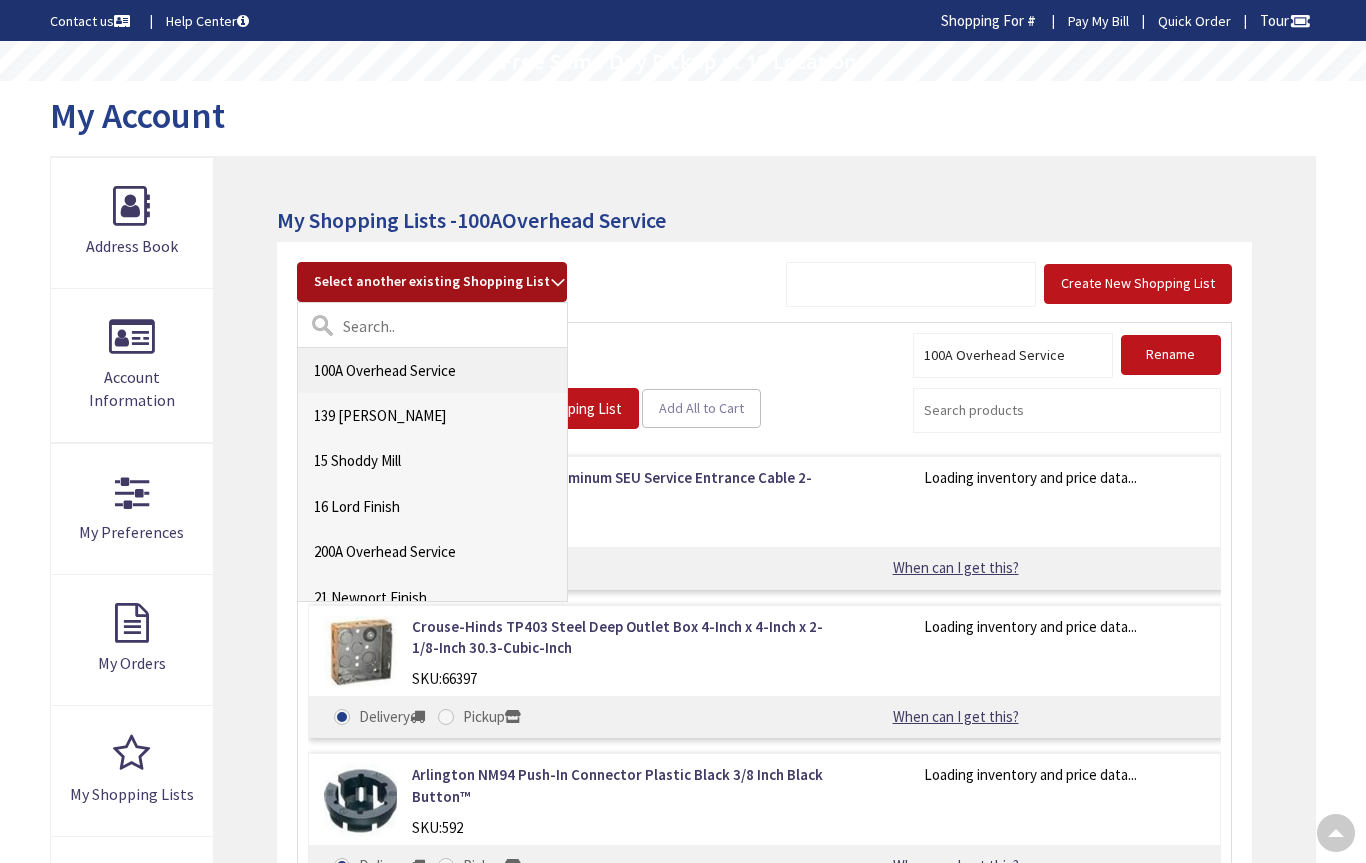scroll, scrollTop: 246, scrollLeft: 0, axis: vertical 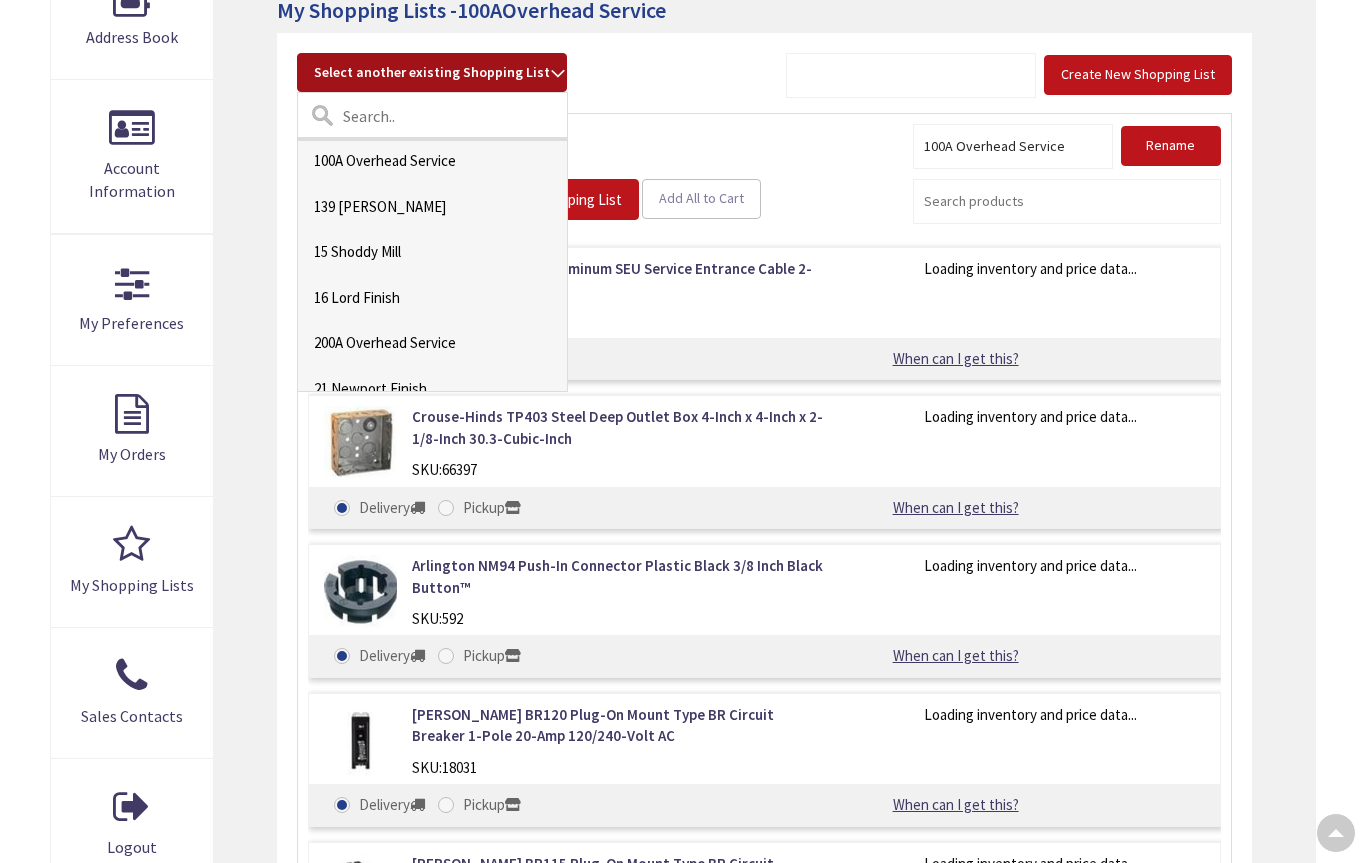 click at bounding box center (432, 115) 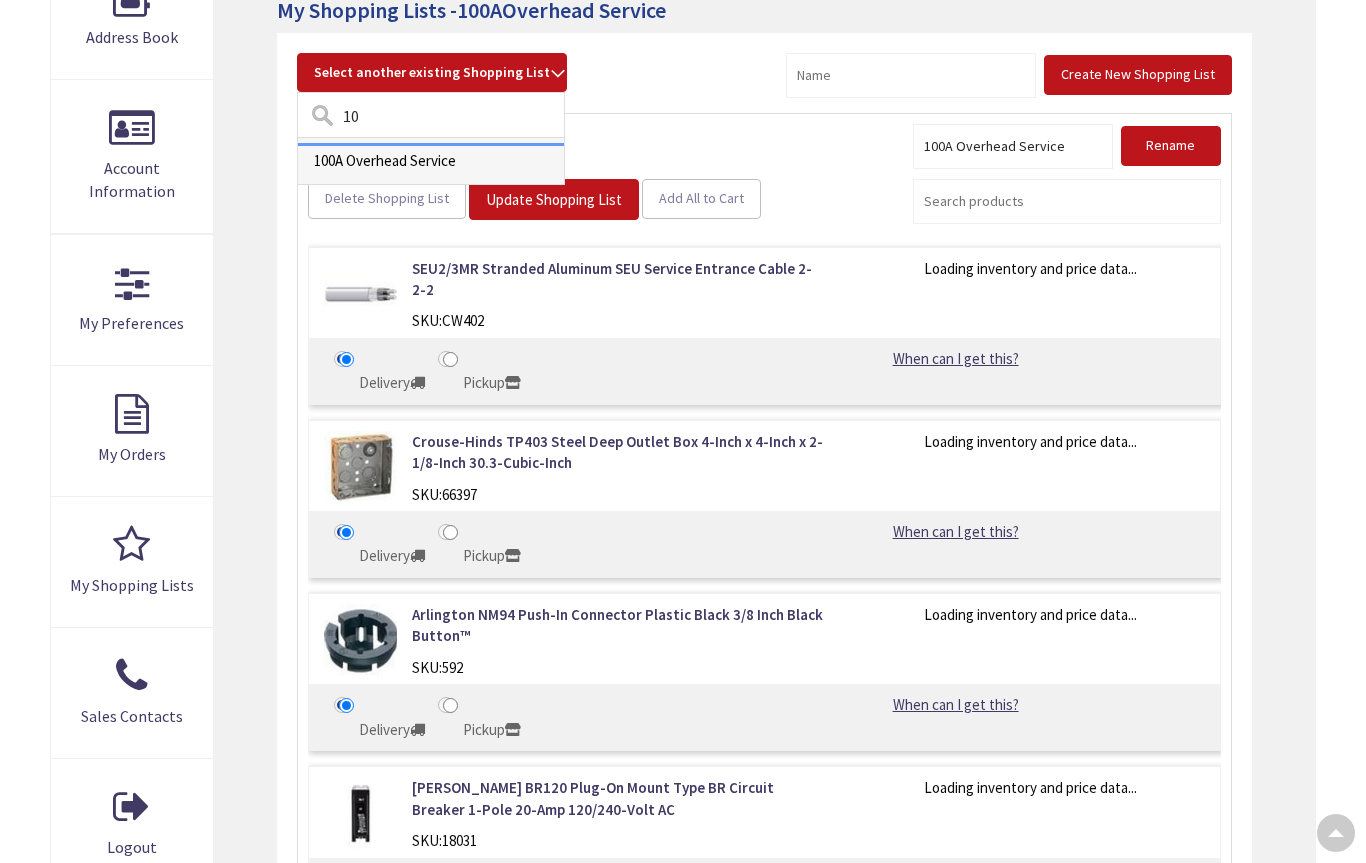 type on "1" 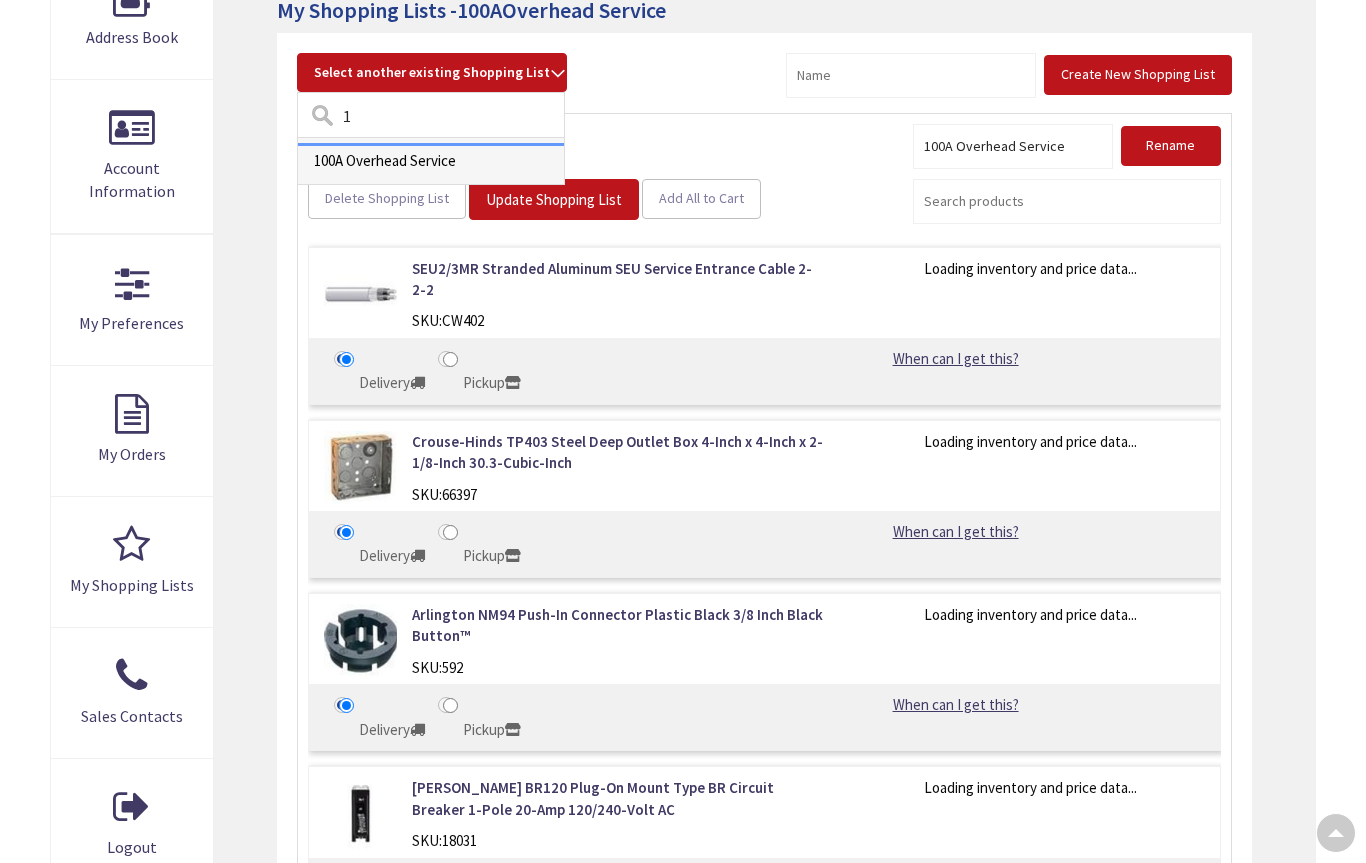 type 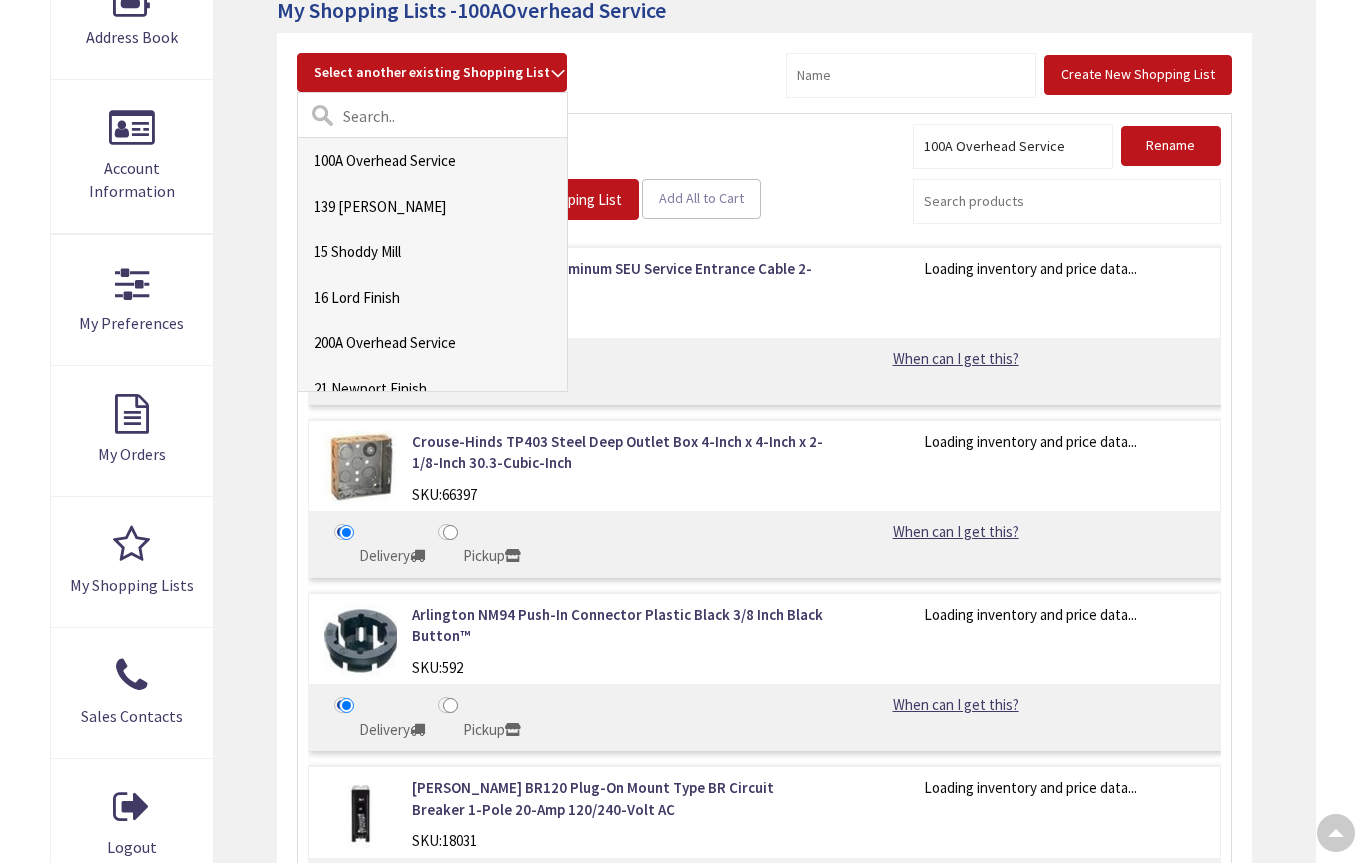 click on "Create New Shopping List
Select another existing Shopping List
favorites -  100A Overhead Service
favorites -  139 [PERSON_NAME]
favorites -  15 Shoddy Mill
favorites -  16 Lord Finish
favorites -  favorites -" at bounding box center [764, 586] 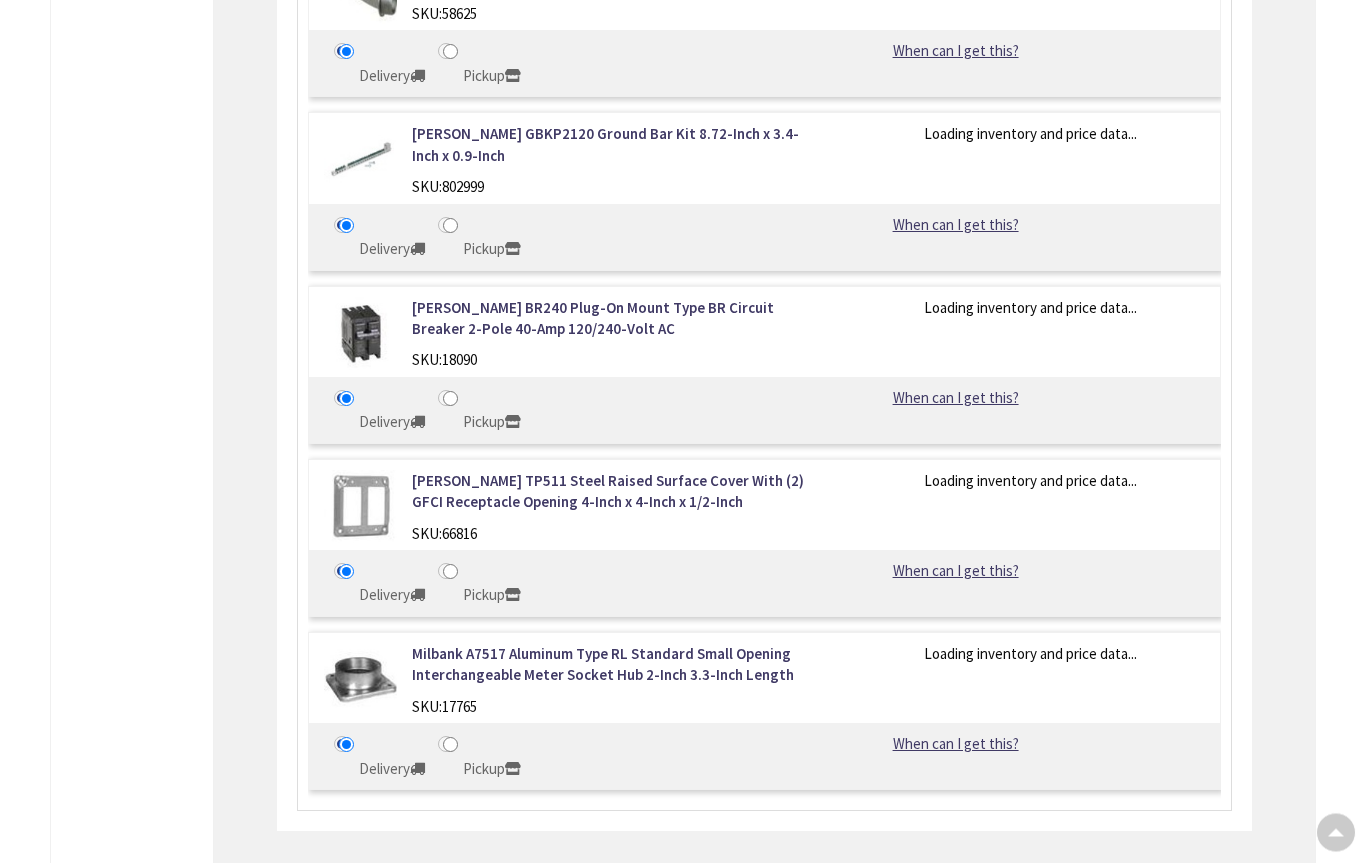 scroll, scrollTop: 2314, scrollLeft: 0, axis: vertical 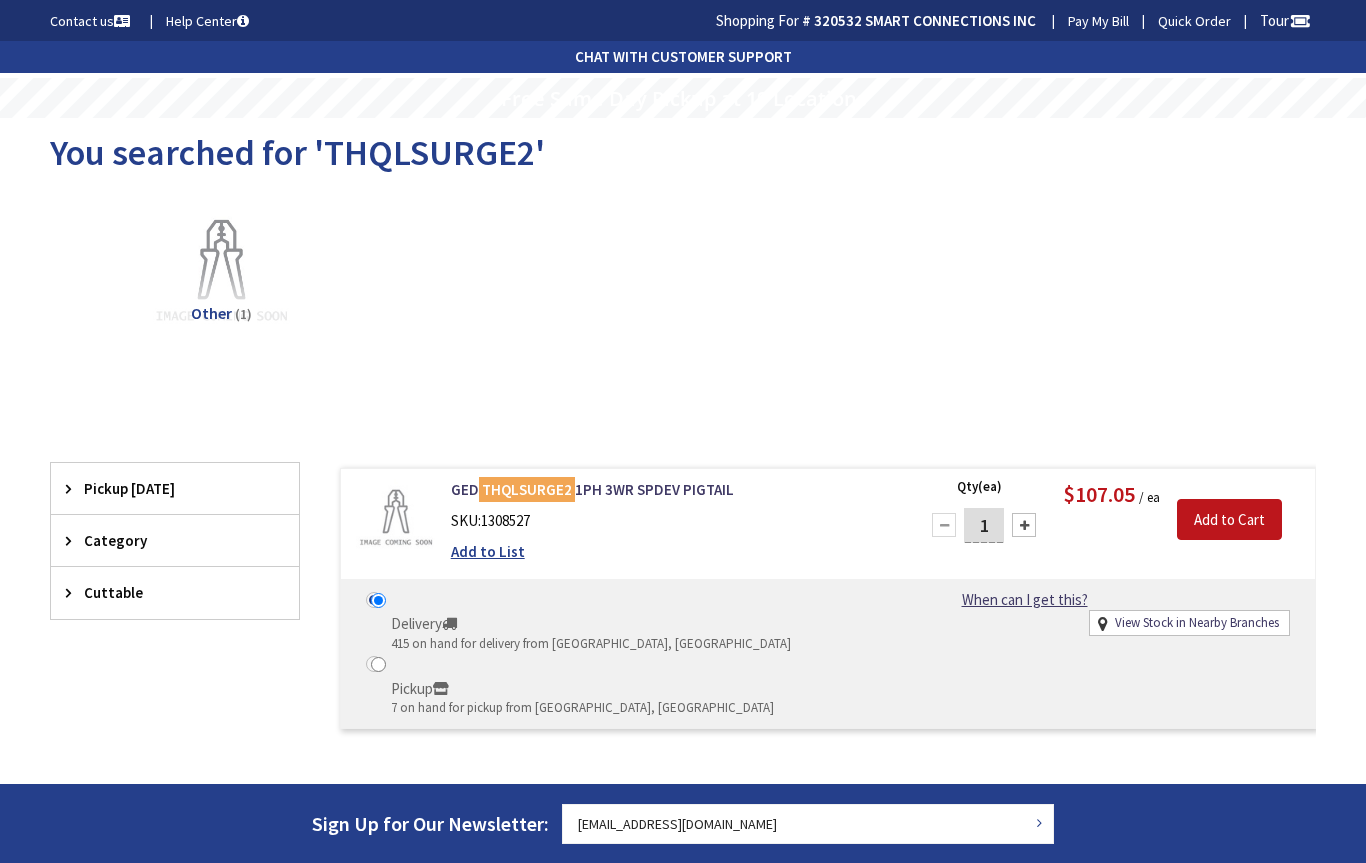 click on "Add to List" at bounding box center (488, 551) 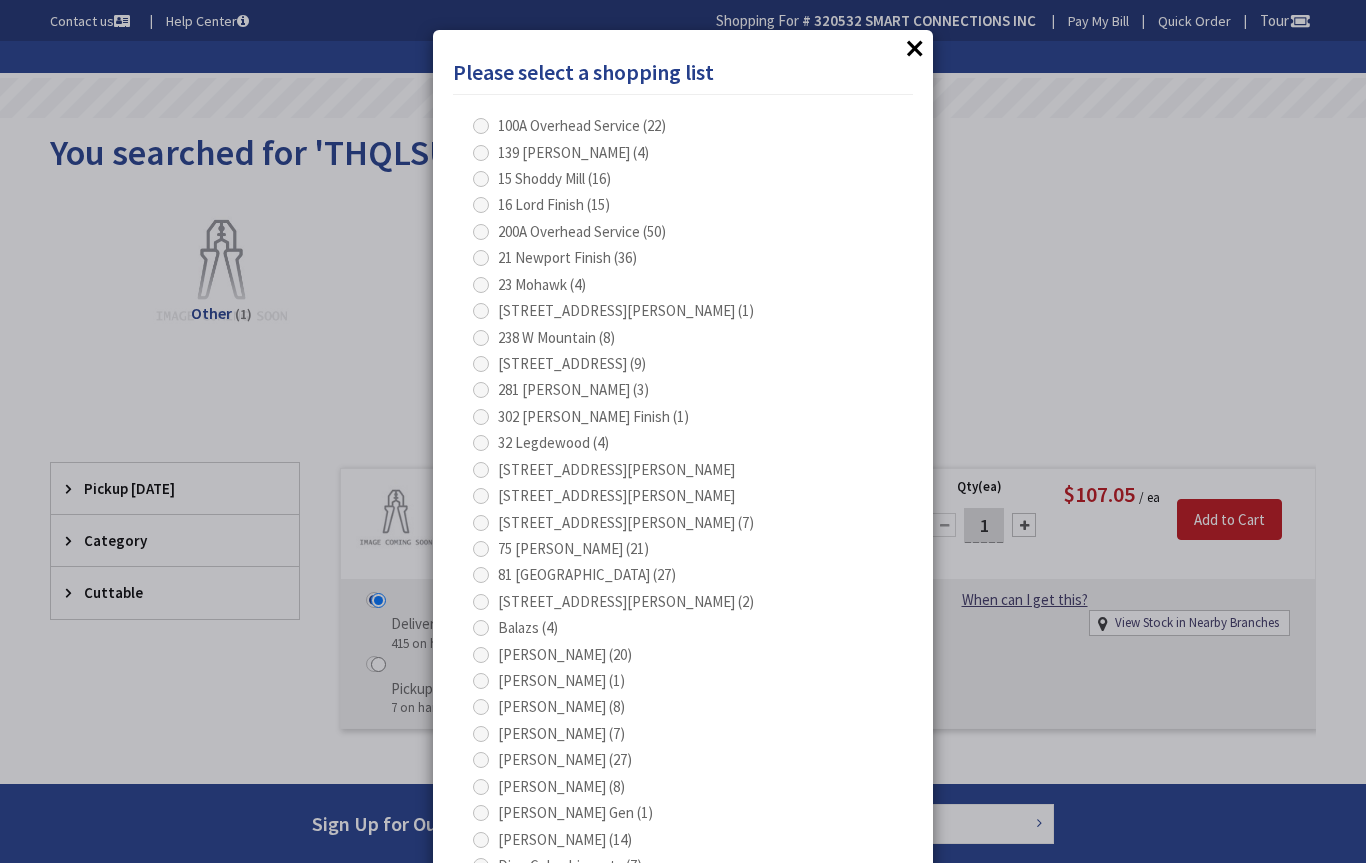 scroll, scrollTop: 382, scrollLeft: 0, axis: vertical 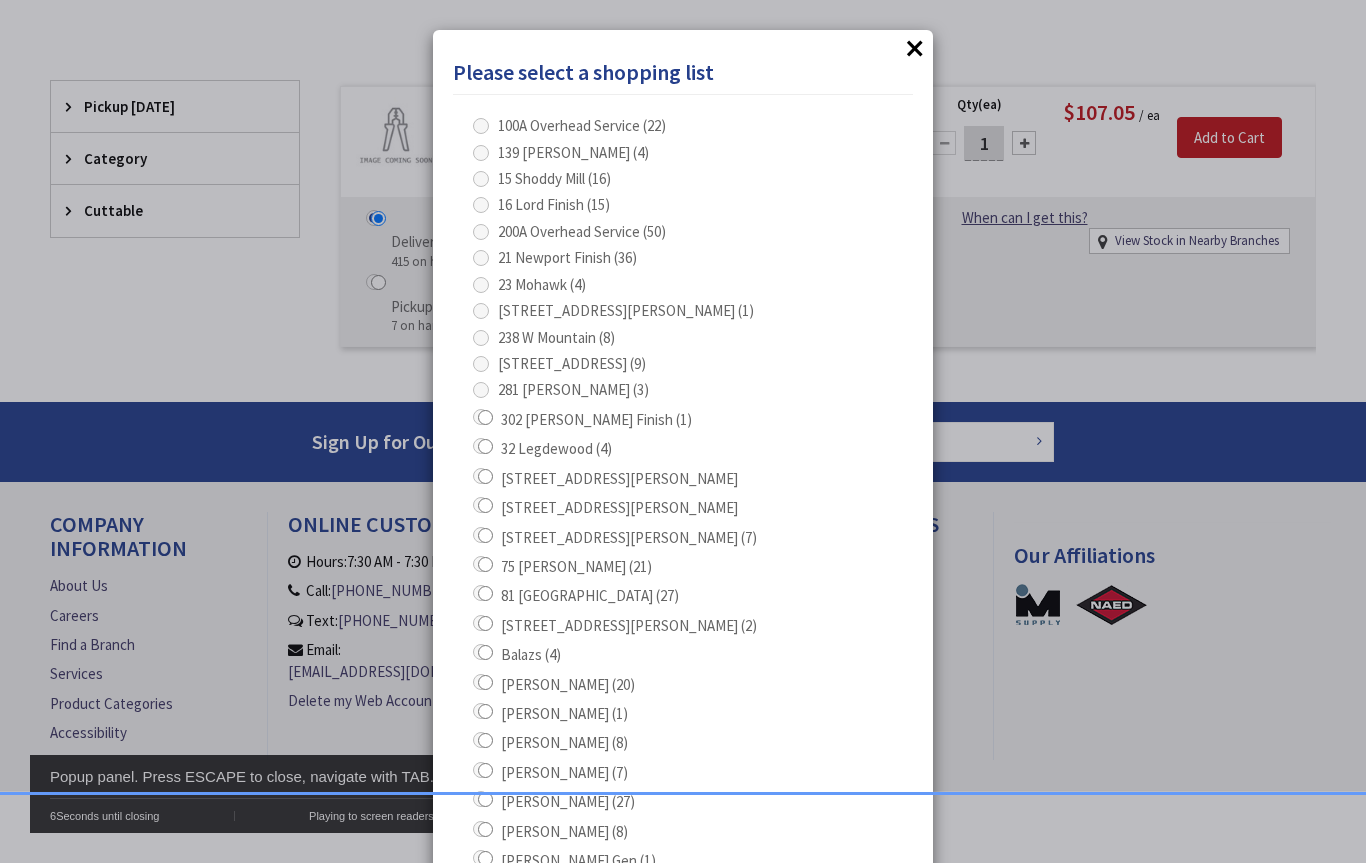 click at bounding box center (481, 126) 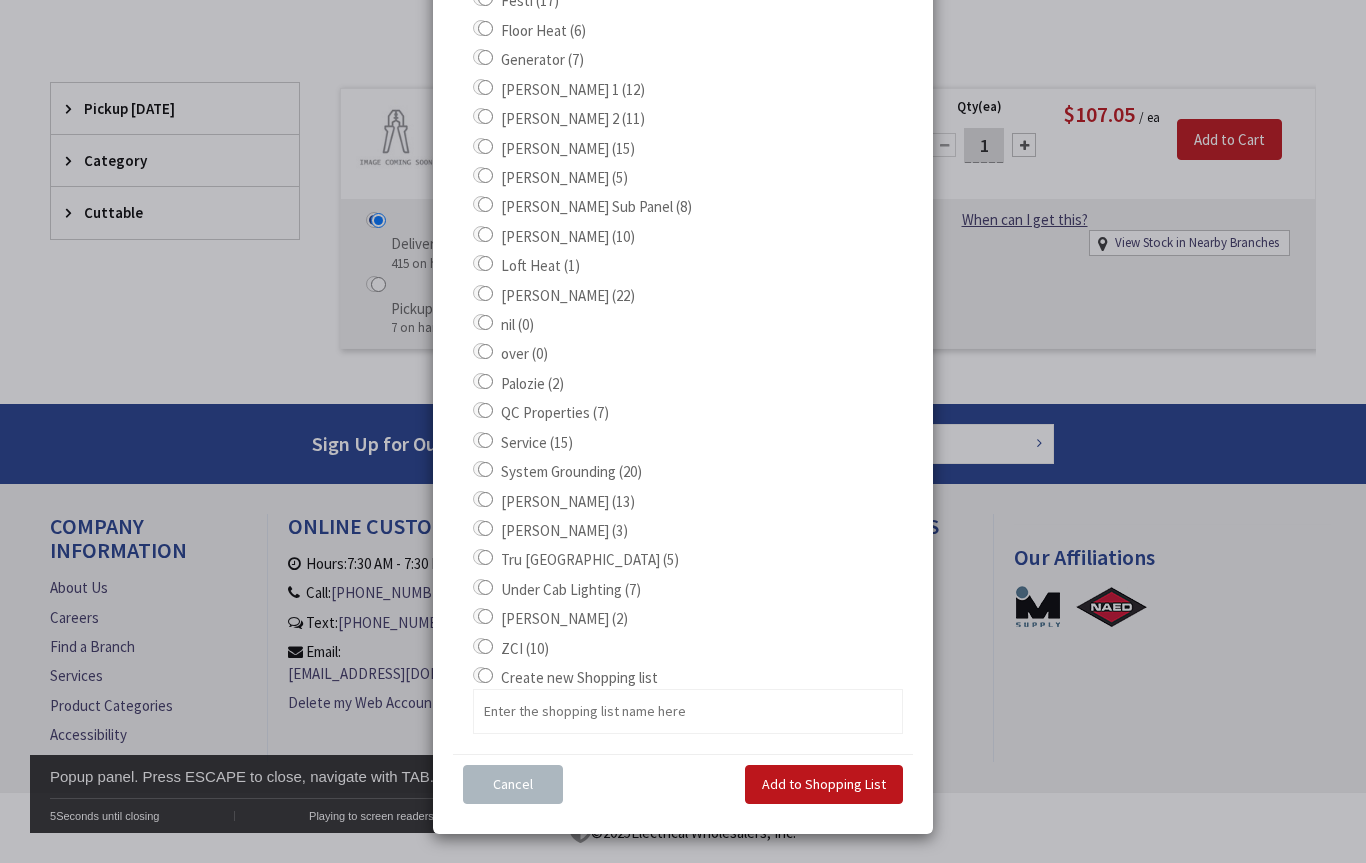 scroll, scrollTop: 1016, scrollLeft: 0, axis: vertical 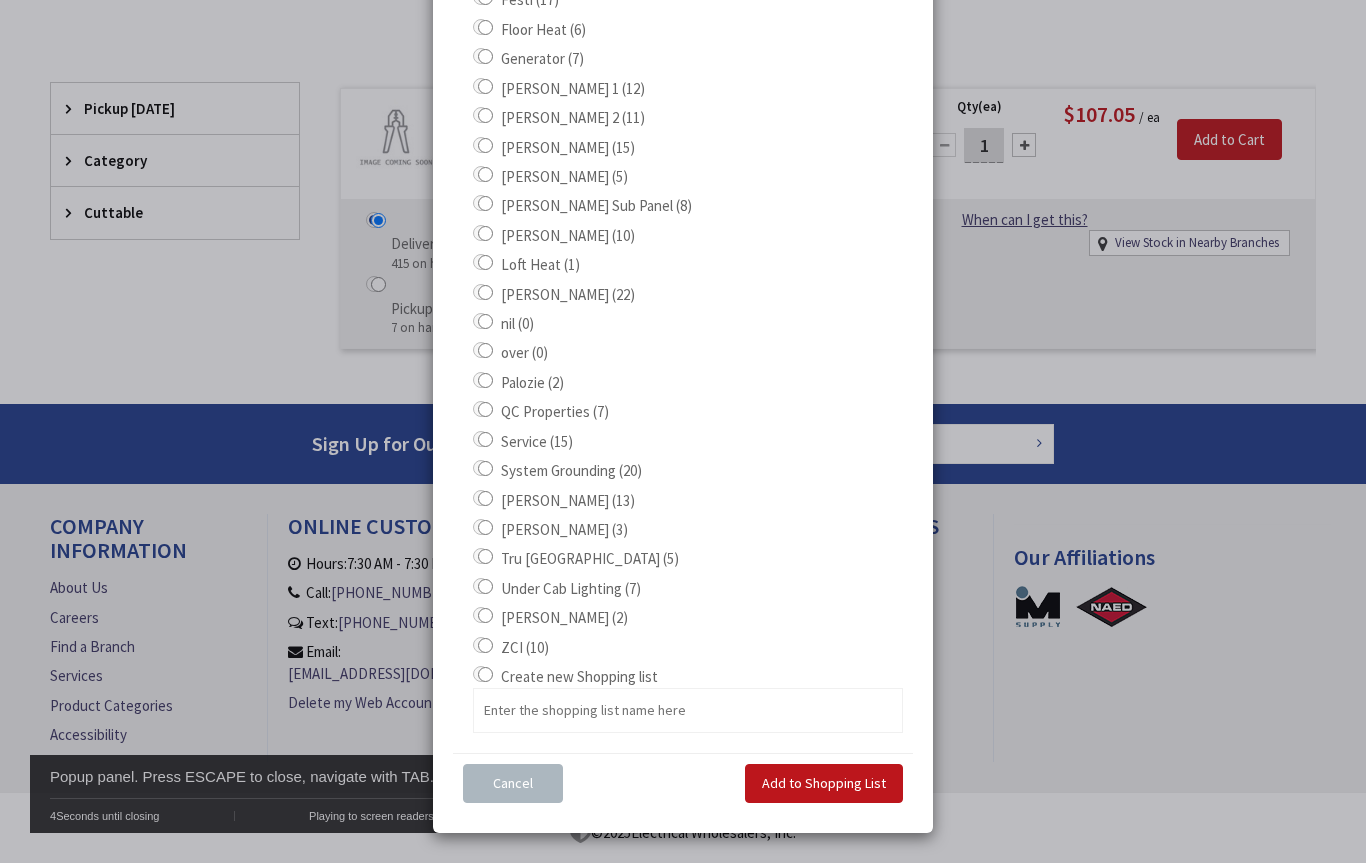 click on "Add to Shopping List" at bounding box center (824, 784) 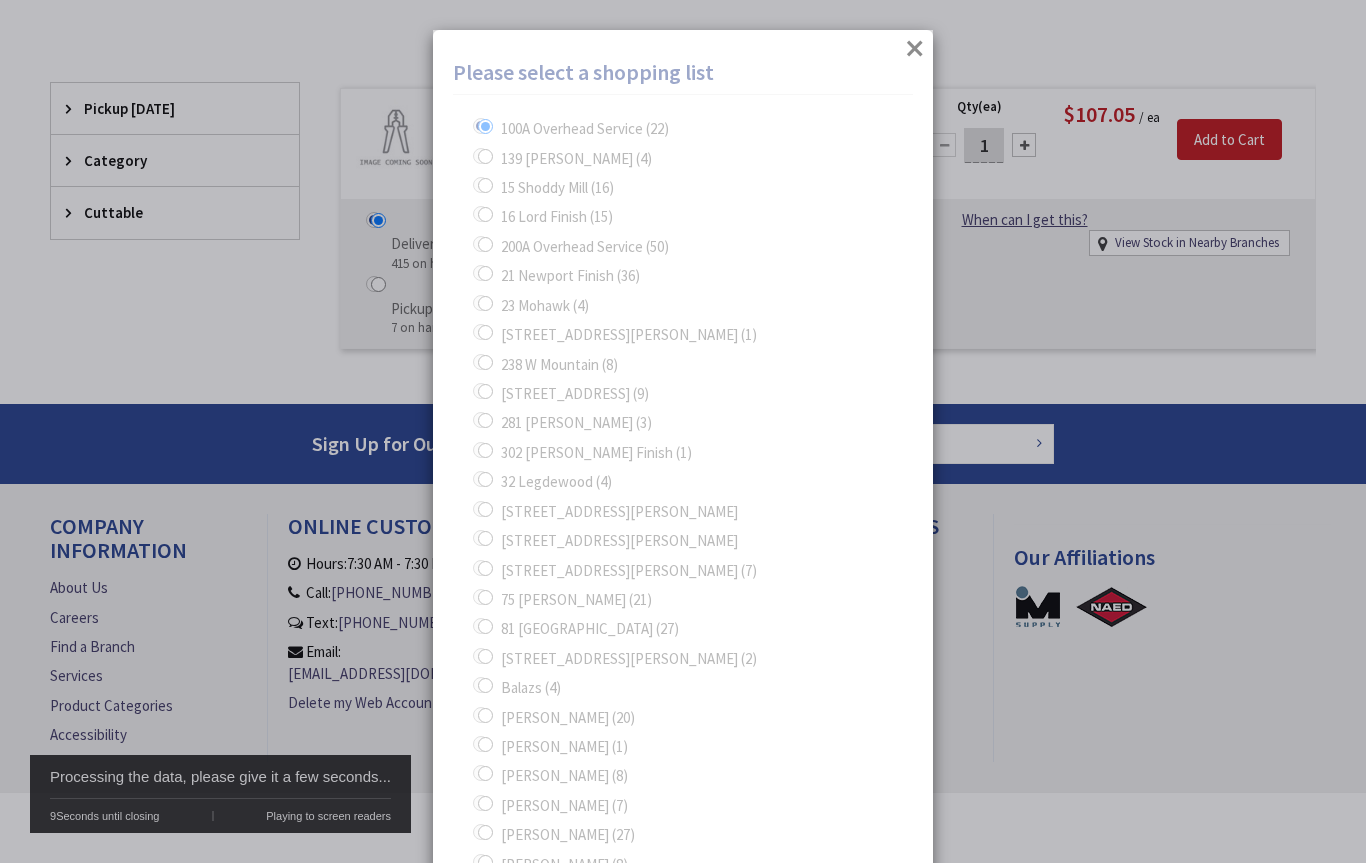 scroll, scrollTop: 0, scrollLeft: 0, axis: both 